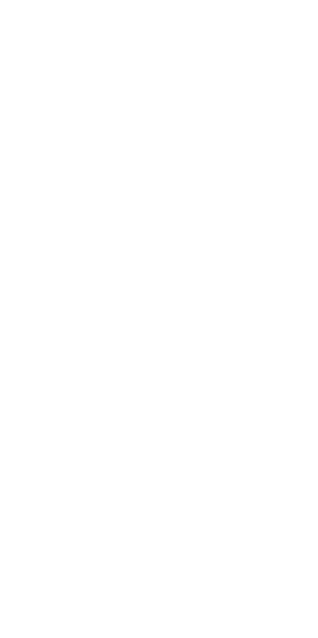 scroll, scrollTop: 0, scrollLeft: 0, axis: both 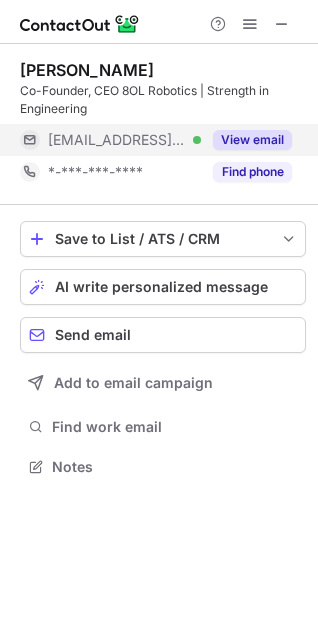 click on "View email" at bounding box center [252, 140] 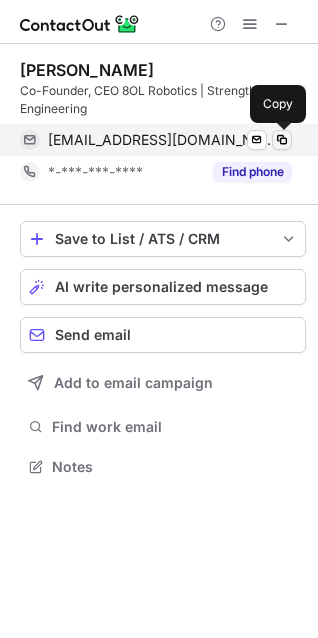 click at bounding box center [282, 140] 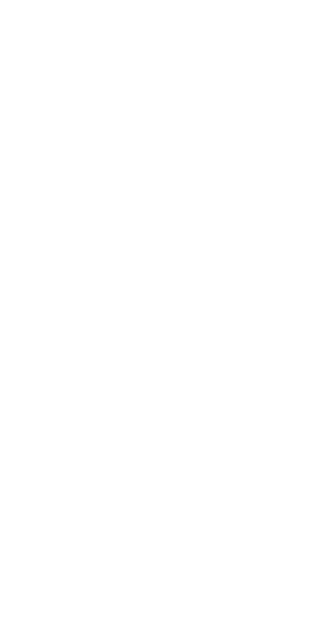 scroll, scrollTop: 0, scrollLeft: 0, axis: both 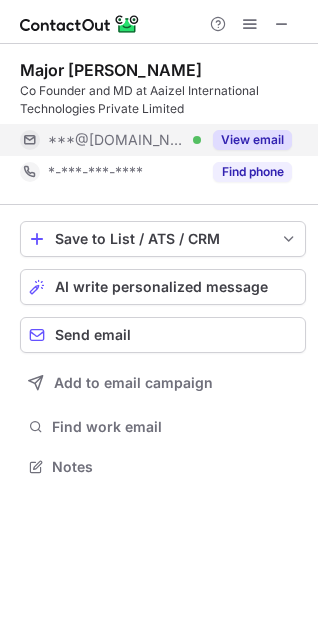 click on "View email" at bounding box center [252, 140] 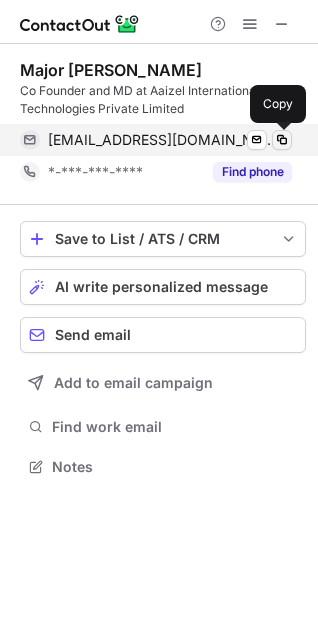 click at bounding box center [282, 140] 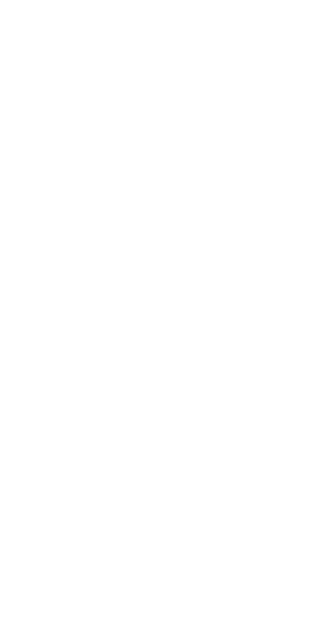 scroll, scrollTop: 0, scrollLeft: 0, axis: both 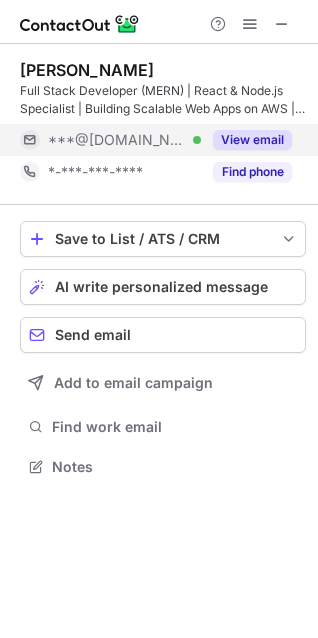 click on "View email" at bounding box center (252, 140) 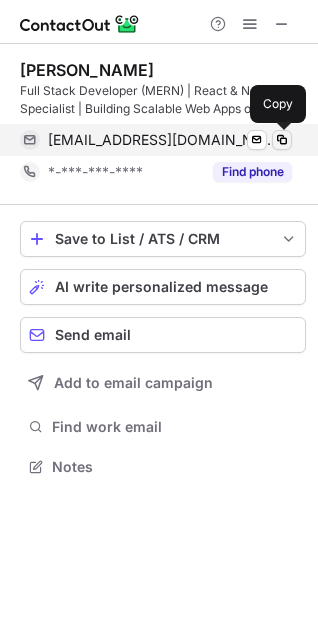 click at bounding box center [282, 140] 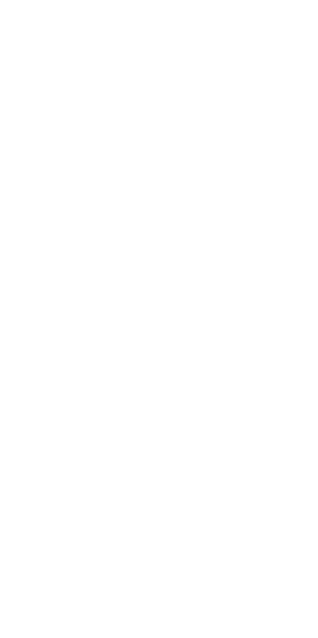 scroll, scrollTop: 0, scrollLeft: 0, axis: both 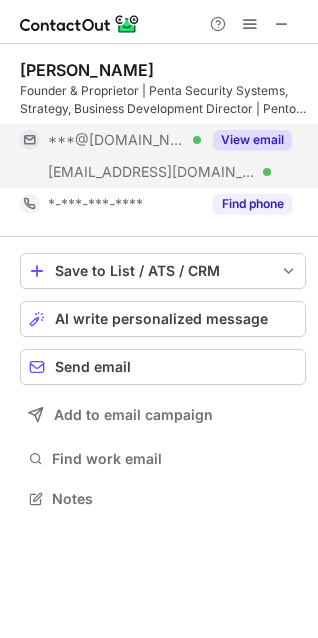 click on "View email" at bounding box center (252, 140) 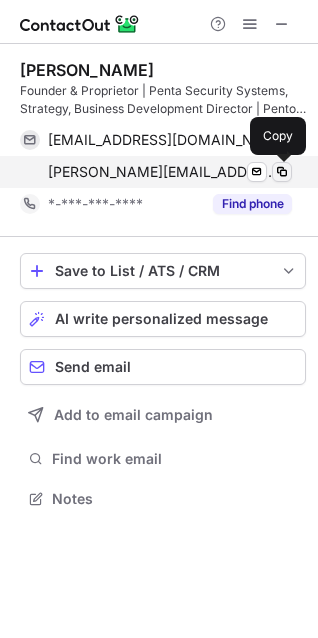 click at bounding box center [282, 172] 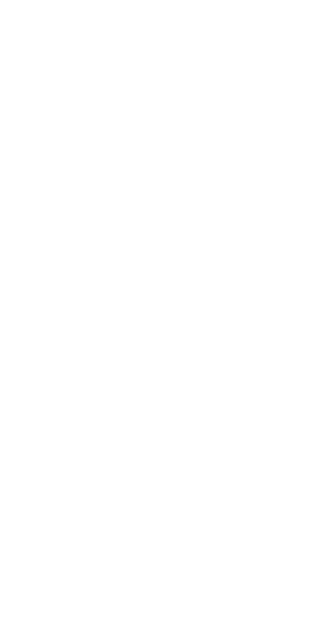 scroll, scrollTop: 0, scrollLeft: 0, axis: both 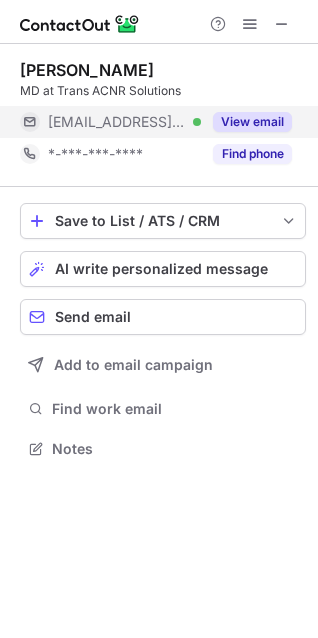 click on "View email" at bounding box center [252, 122] 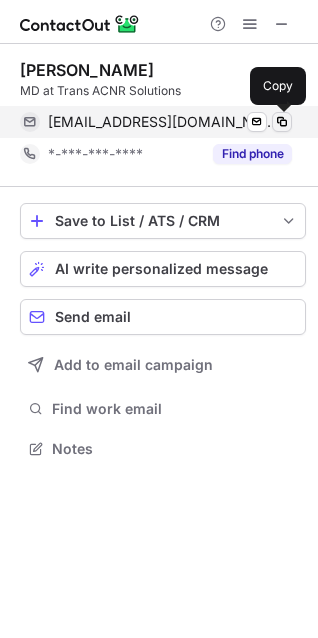 click at bounding box center (282, 122) 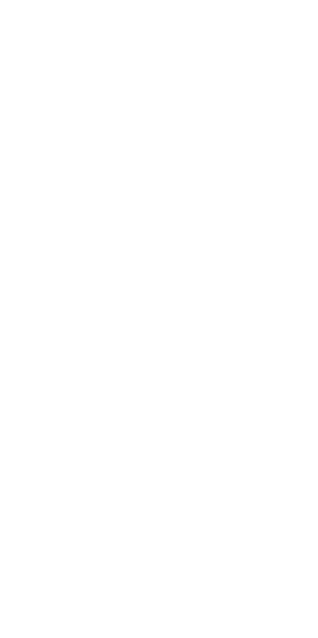 scroll, scrollTop: 0, scrollLeft: 0, axis: both 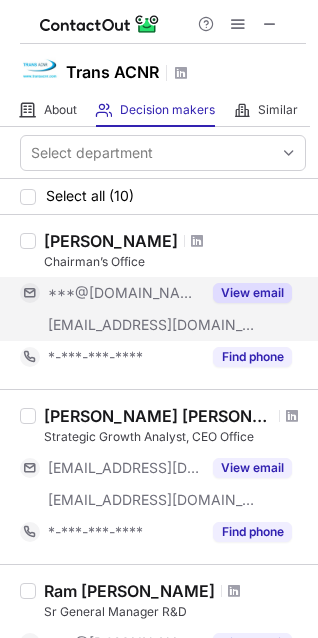 click on "View email" at bounding box center [252, 293] 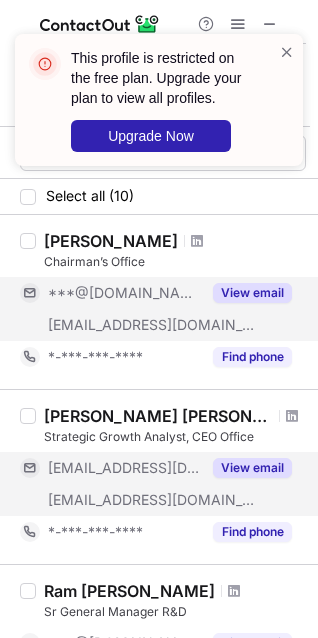 click on "View email" at bounding box center [252, 468] 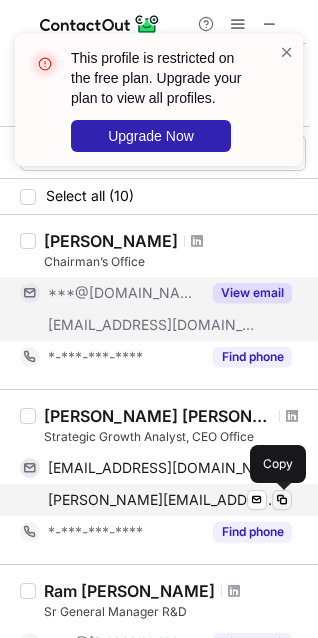 click at bounding box center [282, 500] 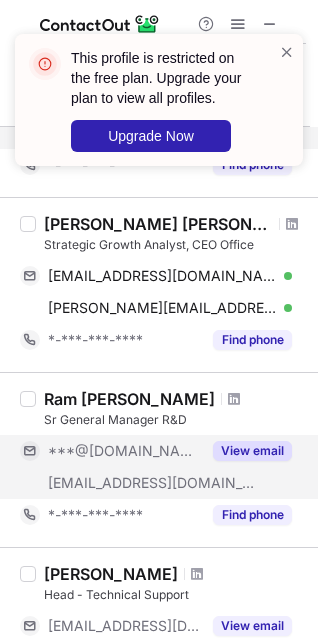 scroll, scrollTop: 200, scrollLeft: 0, axis: vertical 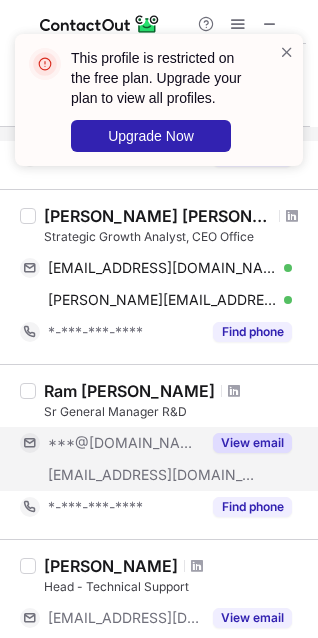 click on "View email" at bounding box center [252, 443] 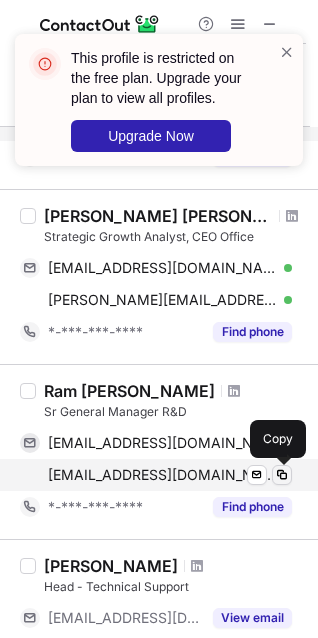 click at bounding box center [282, 475] 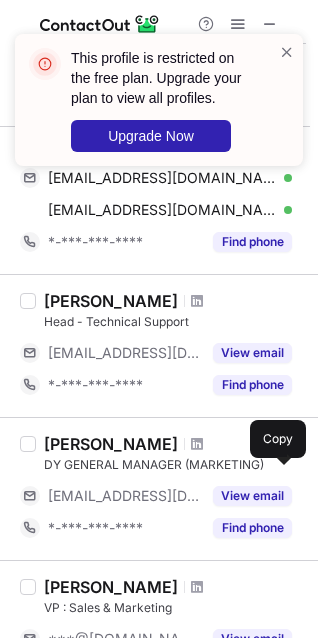 scroll, scrollTop: 500, scrollLeft: 0, axis: vertical 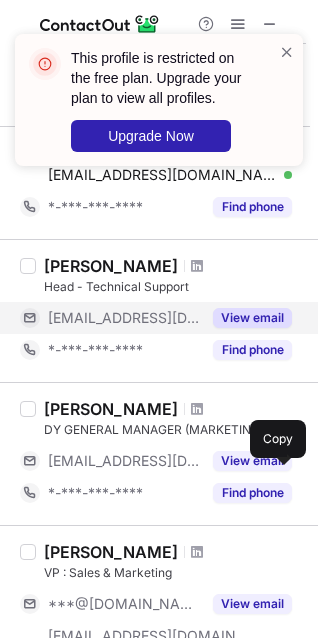 click on "View email" at bounding box center [252, 318] 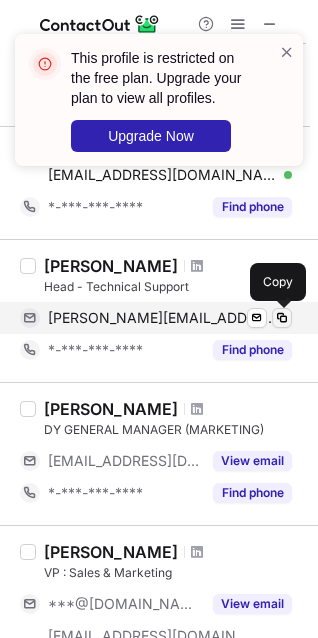 click at bounding box center (282, 318) 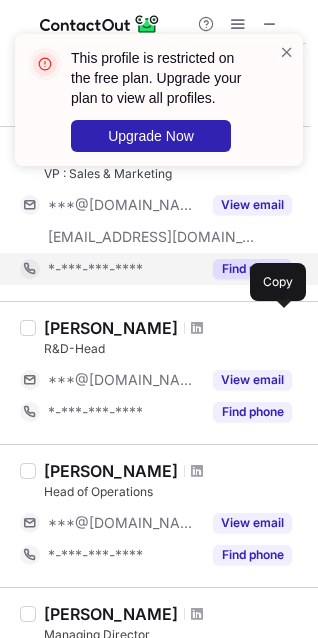 scroll, scrollTop: 900, scrollLeft: 0, axis: vertical 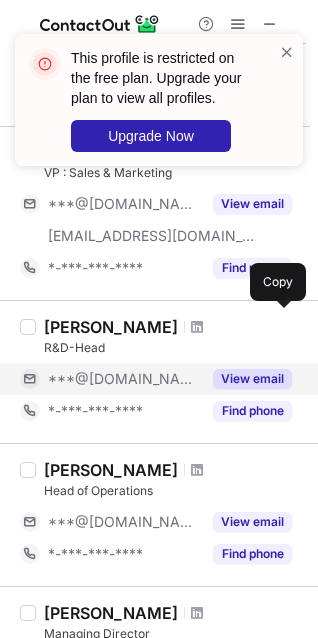 click on "View email" at bounding box center [252, 379] 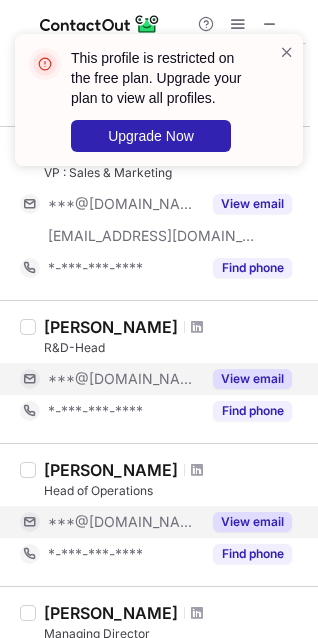 click on "View email" at bounding box center [252, 522] 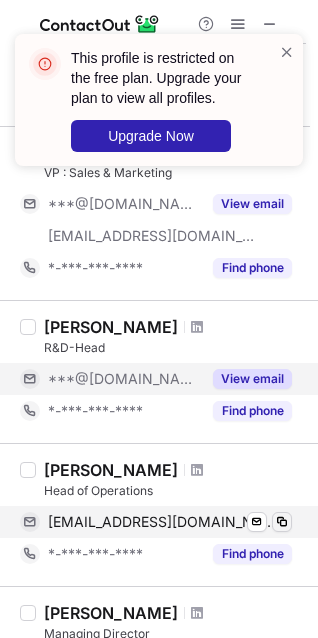 click at bounding box center [282, 522] 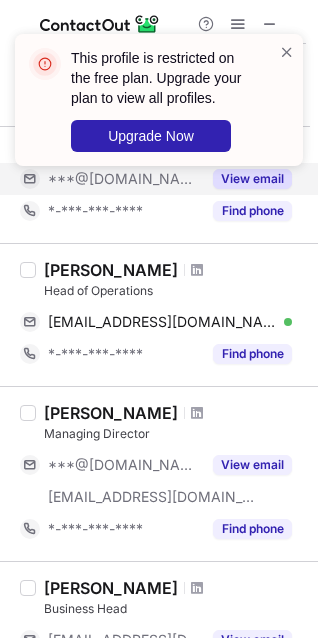 scroll, scrollTop: 1200, scrollLeft: 0, axis: vertical 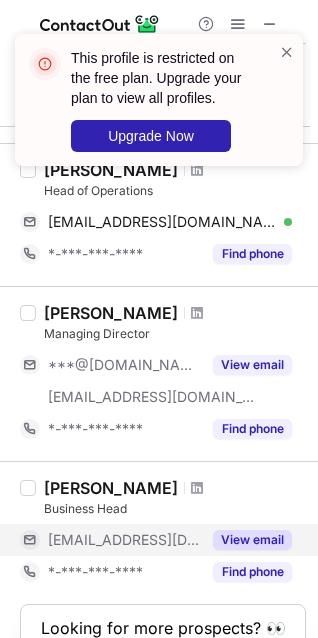 click on "View email" at bounding box center (252, 540) 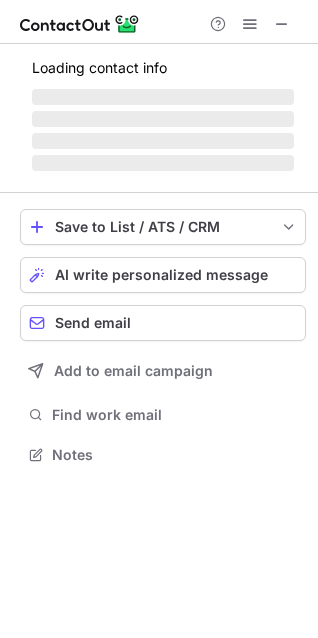 scroll, scrollTop: 10, scrollLeft: 10, axis: both 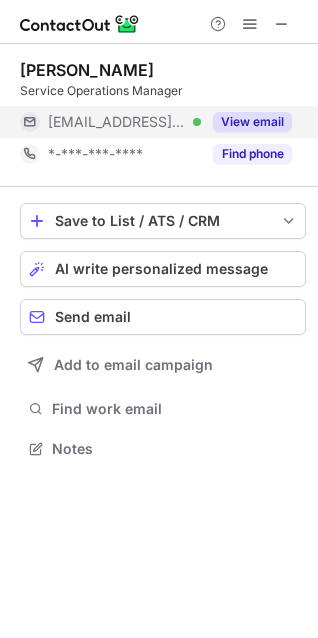 drag, startPoint x: 220, startPoint y: 121, endPoint x: 184, endPoint y: 183, distance: 71.693794 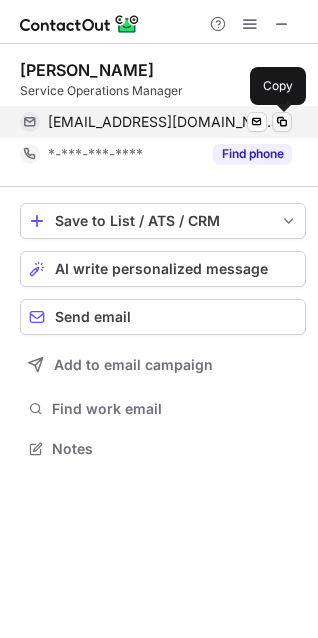 click at bounding box center (282, 122) 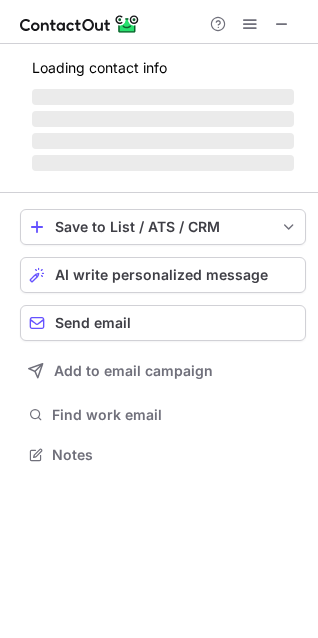 scroll, scrollTop: 10, scrollLeft: 10, axis: both 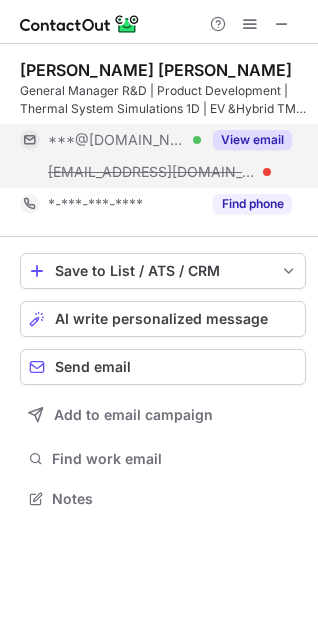 click on "View email" at bounding box center [252, 140] 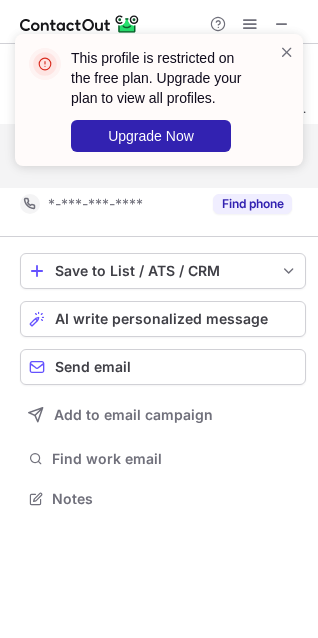 scroll, scrollTop: 453, scrollLeft: 318, axis: both 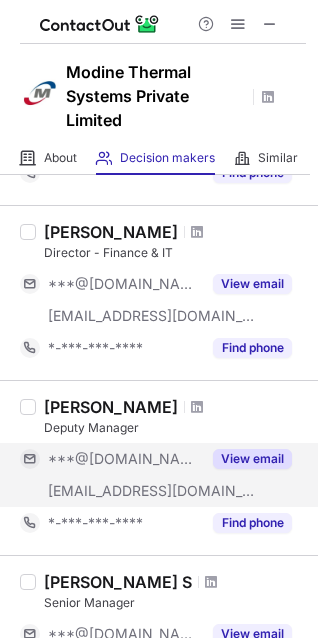 click on "View email" at bounding box center [252, 459] 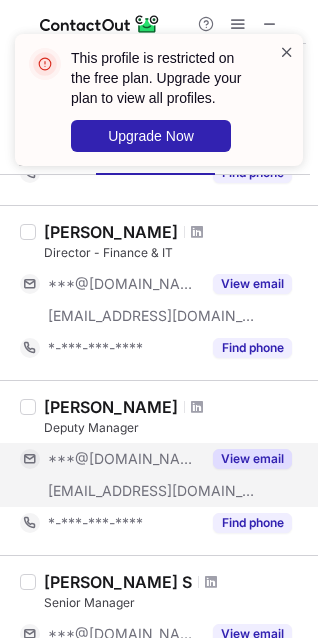 click at bounding box center [287, 52] 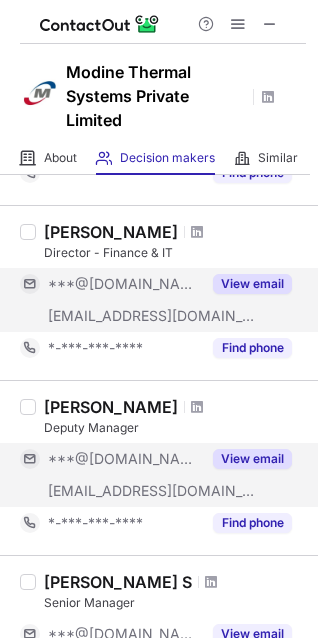click on "View email" at bounding box center (252, 284) 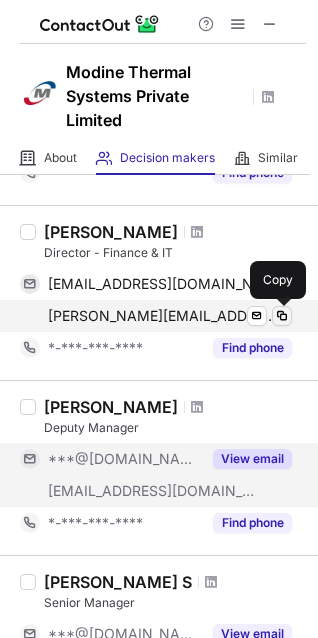 click at bounding box center (282, 316) 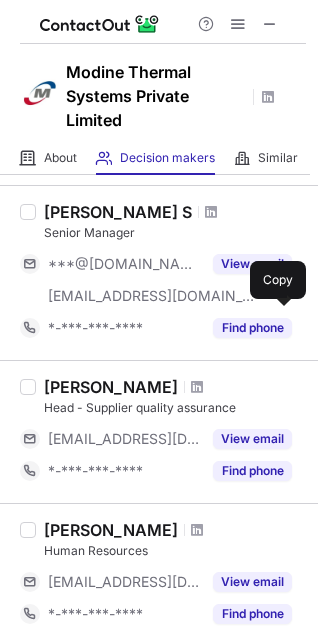 scroll, scrollTop: 600, scrollLeft: 0, axis: vertical 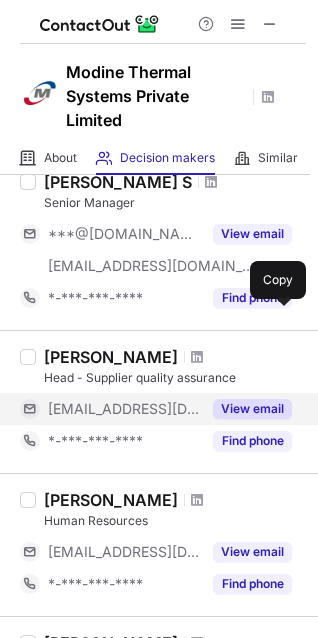 click on "View email" at bounding box center [252, 409] 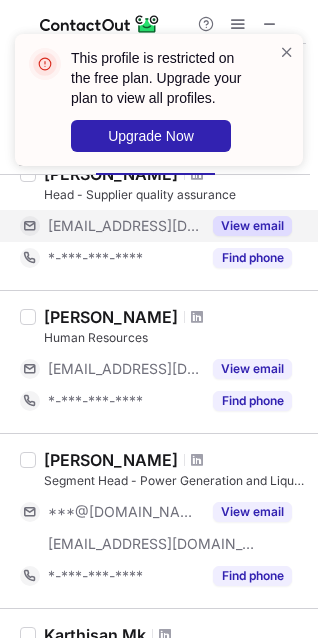 scroll, scrollTop: 800, scrollLeft: 0, axis: vertical 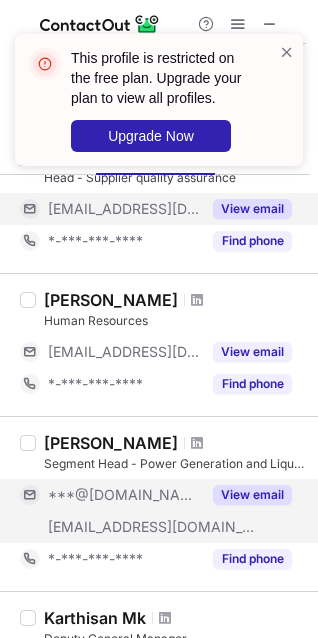 click on "View email" at bounding box center [252, 495] 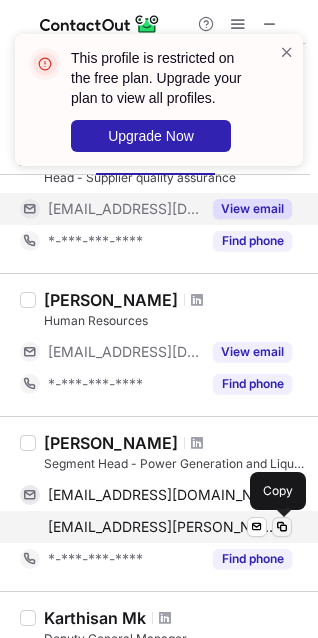 click at bounding box center [282, 527] 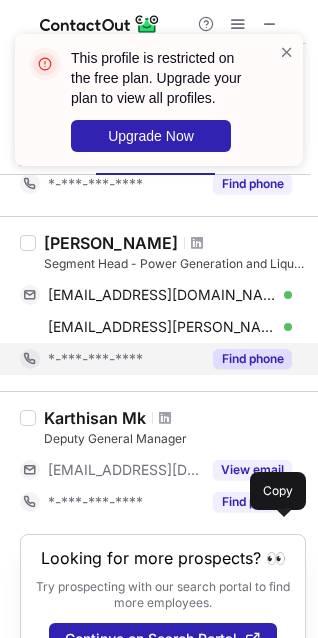 scroll, scrollTop: 1067, scrollLeft: 0, axis: vertical 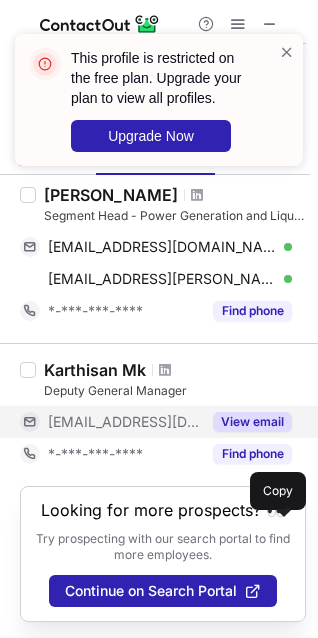 click on "View email" at bounding box center (252, 422) 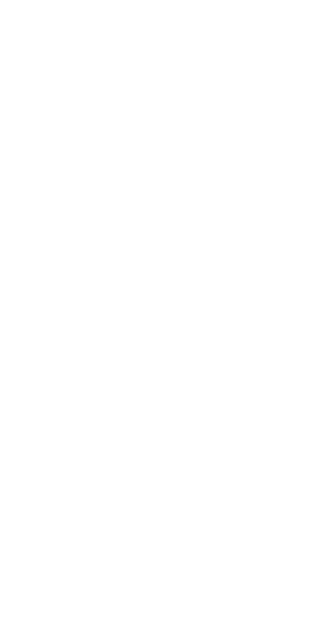 scroll, scrollTop: 0, scrollLeft: 0, axis: both 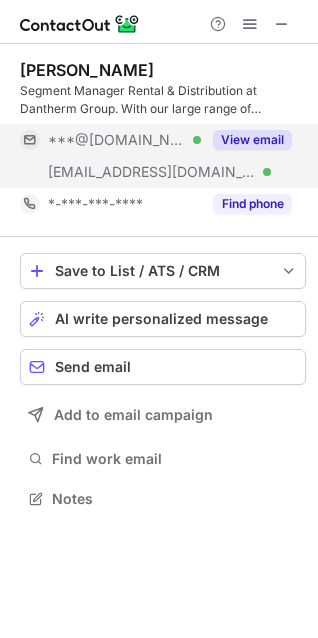 click on "View email" at bounding box center [252, 140] 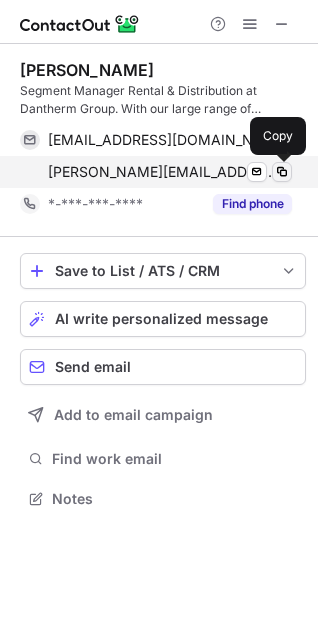 click at bounding box center (282, 172) 